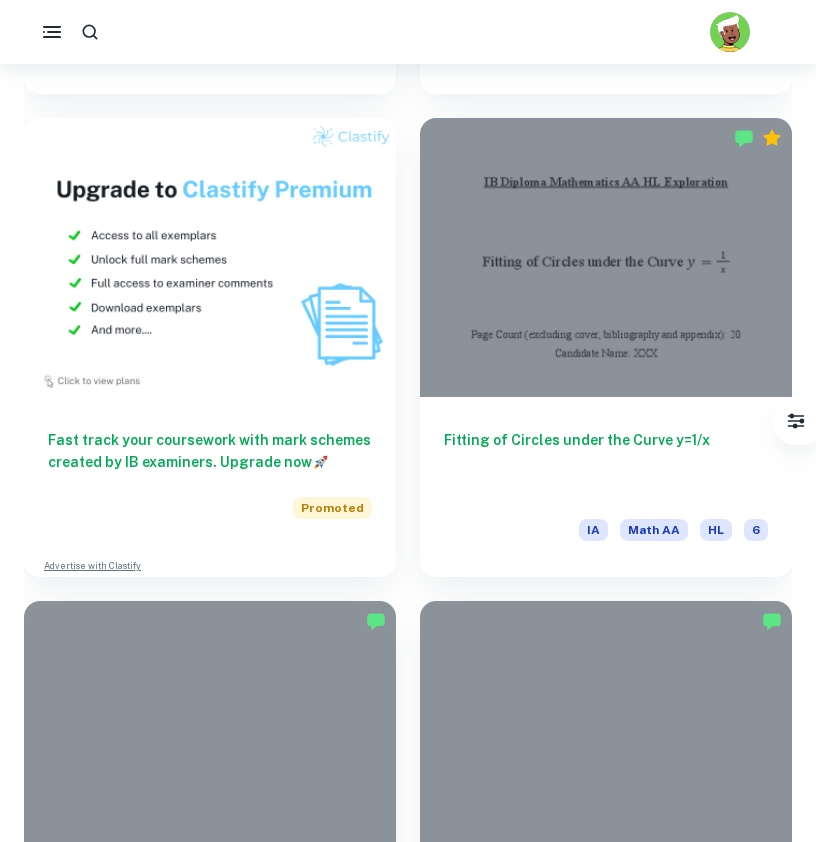 click on "Home IA Math AA IB Math AA IA examples Type a search phrase to find the most relevant  Math AA   IA    examples for you ​ Not sure what to search for? You can always look through our example Internal Assessments below for inspiration. Optimization Modelling Probability Calculus Surface Area Volume Statistics Differential Equations Geometry Cryptography Algebra Trigonometry Complex Numbers Kinematics Functions Correlation All Math AA IA Examples Filter Filter exemplars IB College Category IA EE TOK Notes Subject Type a subject Math AA Type a subject Criteria Select Grade 7 6 5 4 3 2 1 Level HL SL Session [DATE] [DATE] [DATE] [DATE] [DATE] [DATE] [DATE] [DATE] [DATE] [DATE] Other   Apply Filter exemplars IB College Category IA EE TOK Notes Subject Type a subject Math AA Type a subject Criteria Select Grade 7 6 5 4 3 2 1 Level HL SL Session [DATE] [DATE] [DATE] [DATE] [DATE] [DATE] [DATE] [DATE] [DATE] [DATE] Other   Apply   IA HL" at bounding box center (408, -1540) 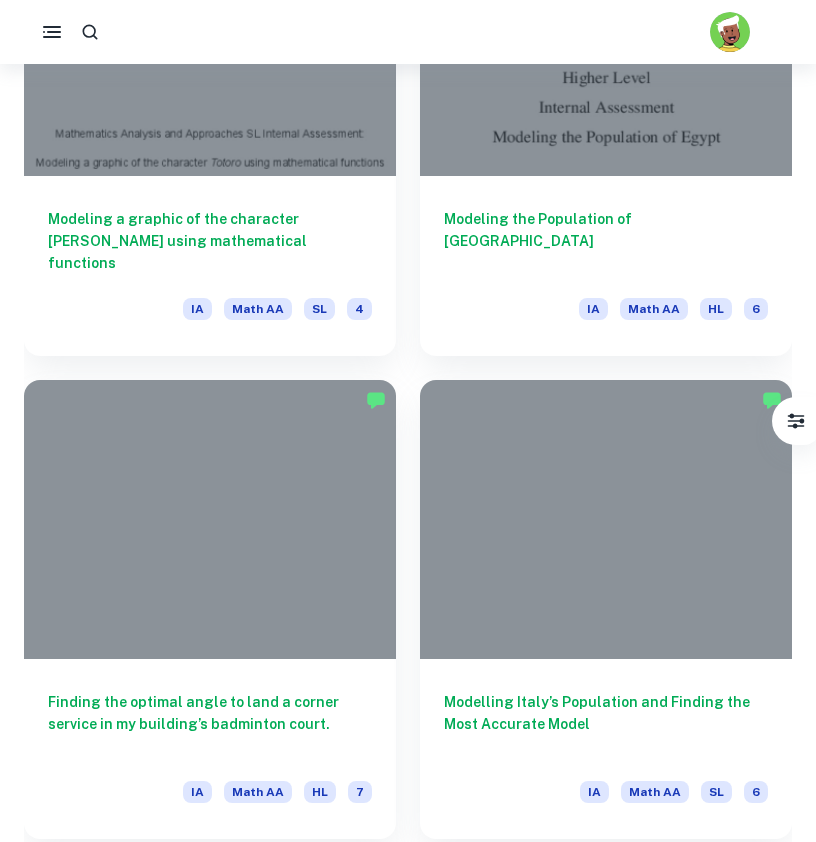 scroll, scrollTop: 7289, scrollLeft: 0, axis: vertical 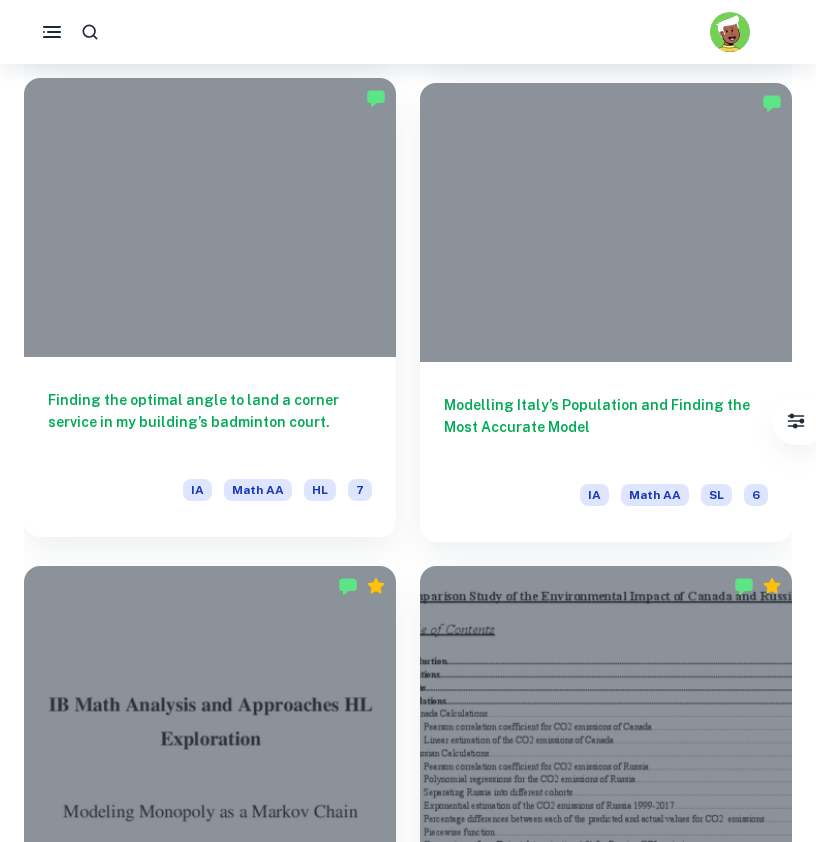 click on "Finding the optimal angle to land a corner service in my building’s badminton court." at bounding box center [210, 422] 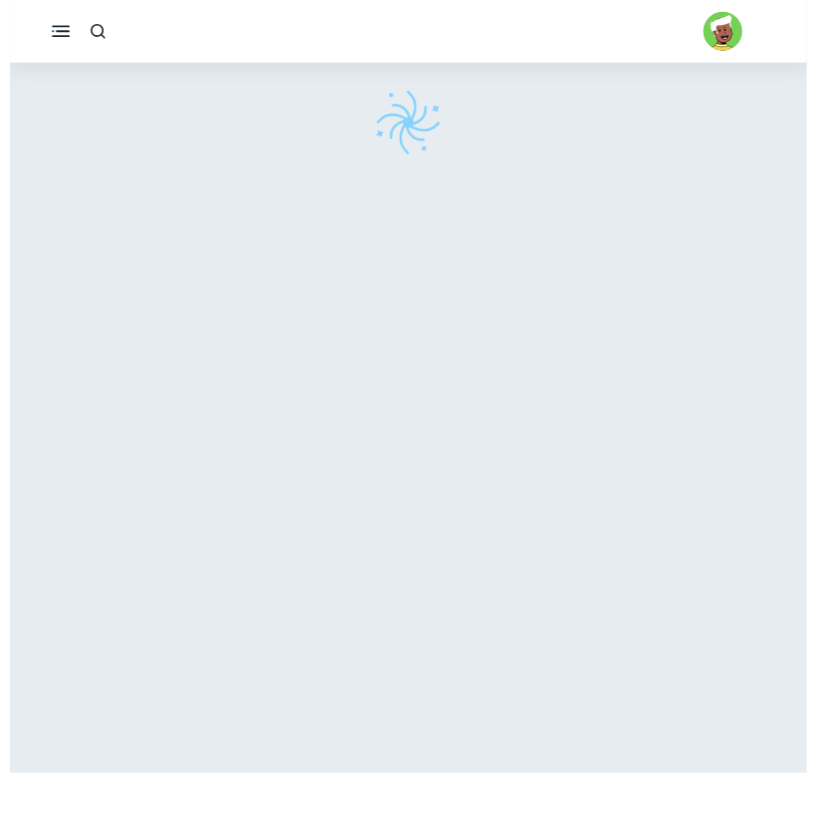 scroll, scrollTop: 0, scrollLeft: 0, axis: both 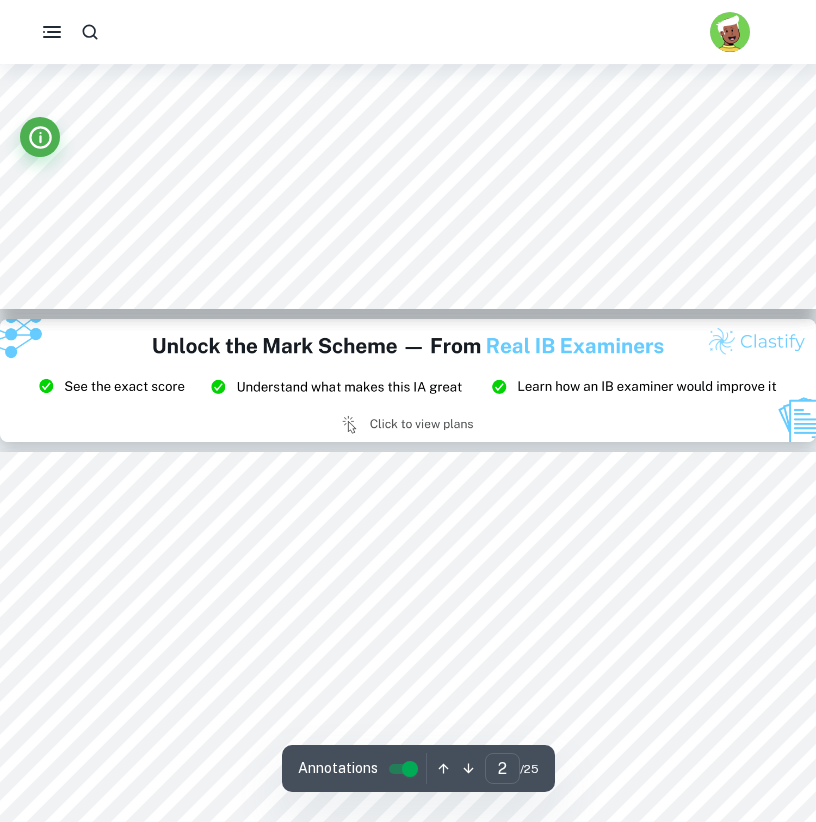type on "3" 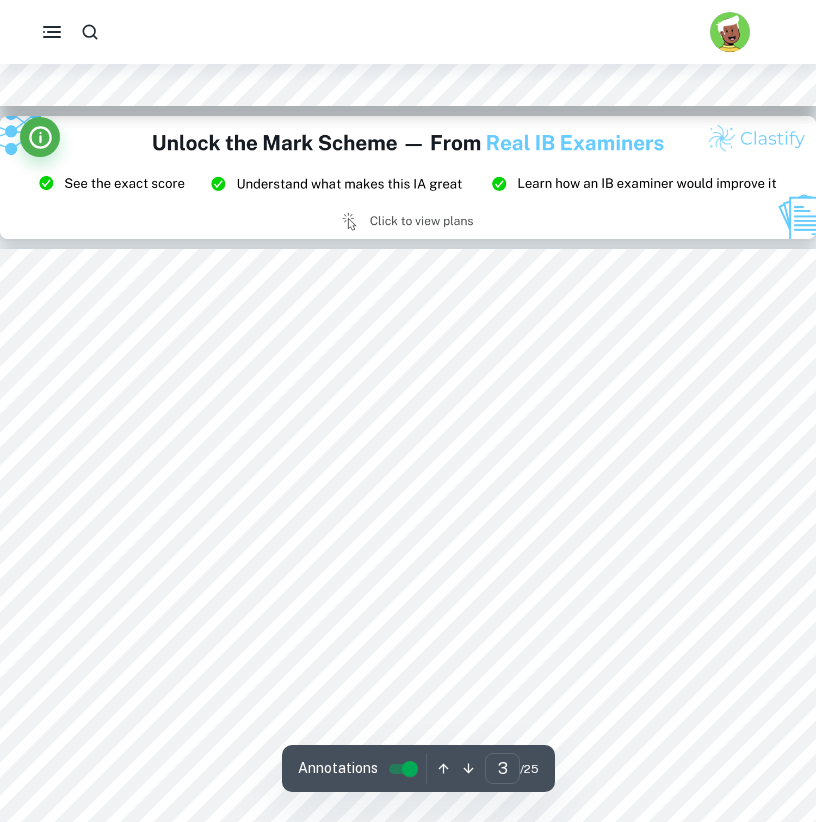 scroll, scrollTop: 2478, scrollLeft: 0, axis: vertical 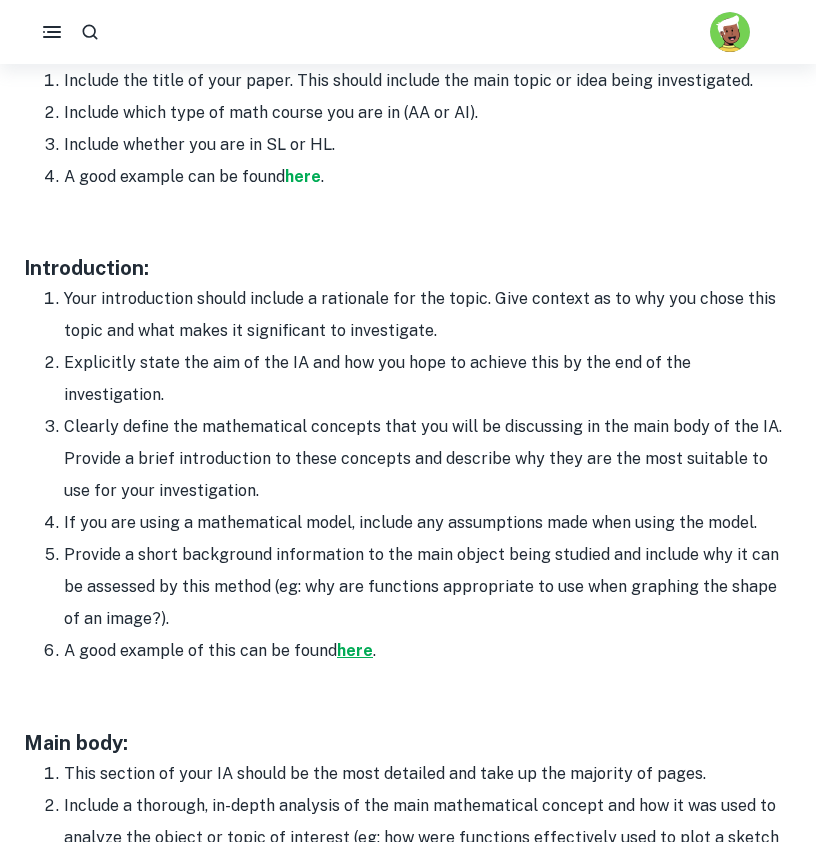 click on "here" at bounding box center (355, 650) 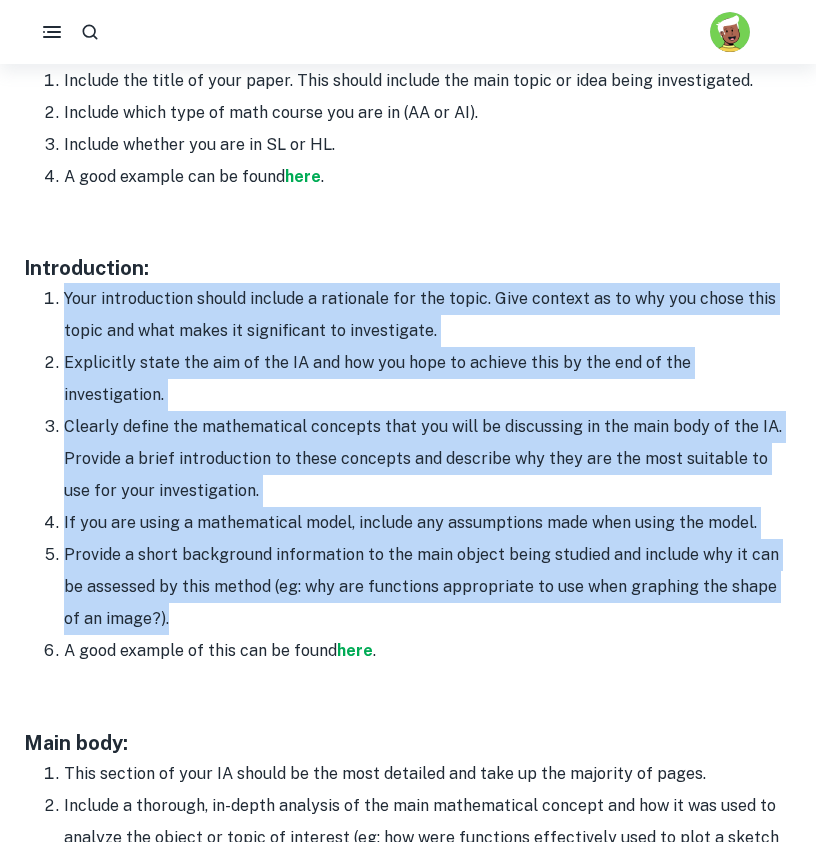 drag, startPoint x: 33, startPoint y: 292, endPoint x: 429, endPoint y: 586, distance: 493.20584 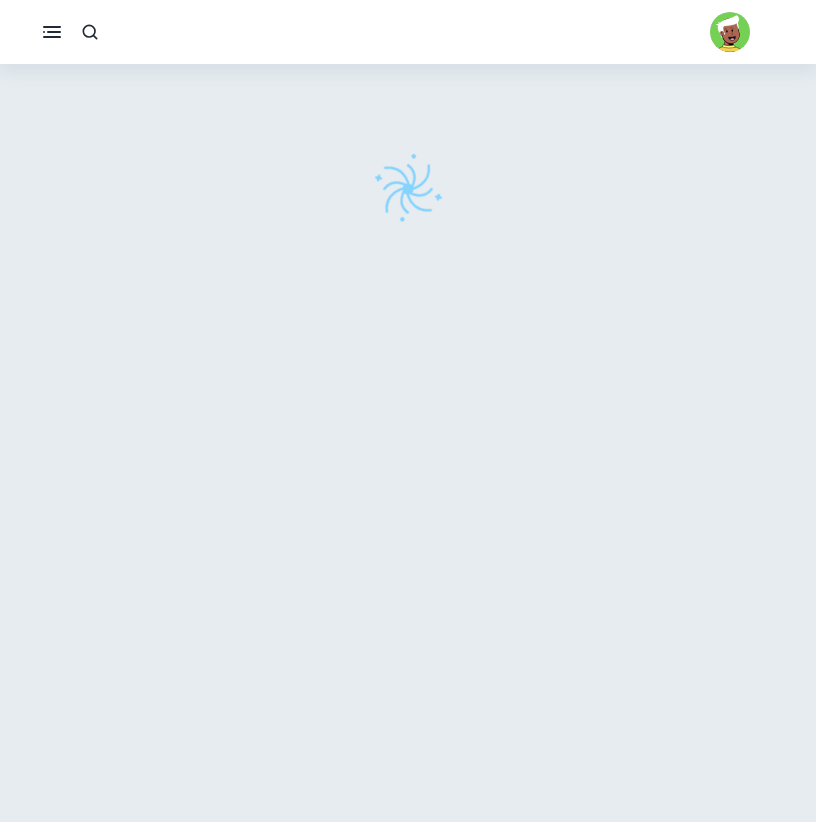 scroll, scrollTop: 0, scrollLeft: 0, axis: both 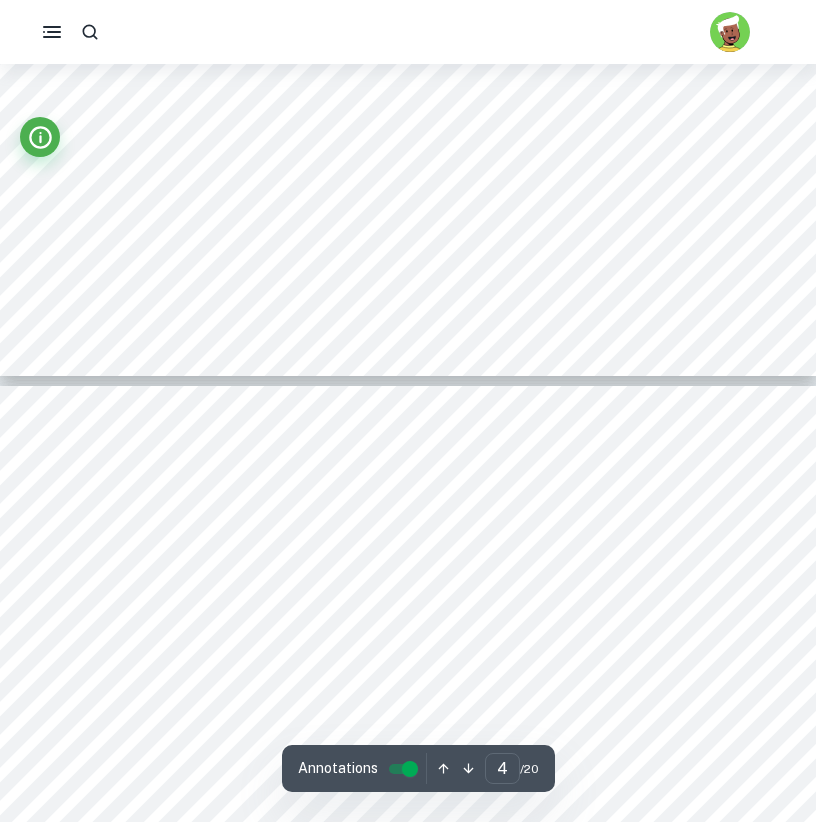 type on "3" 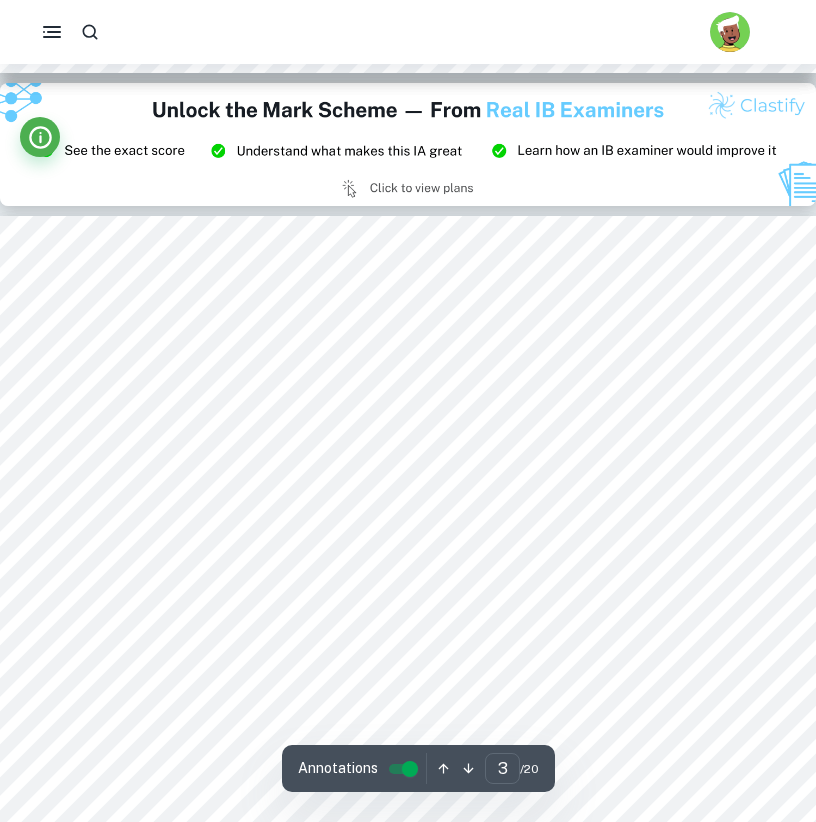 scroll, scrollTop: 2228, scrollLeft: 0, axis: vertical 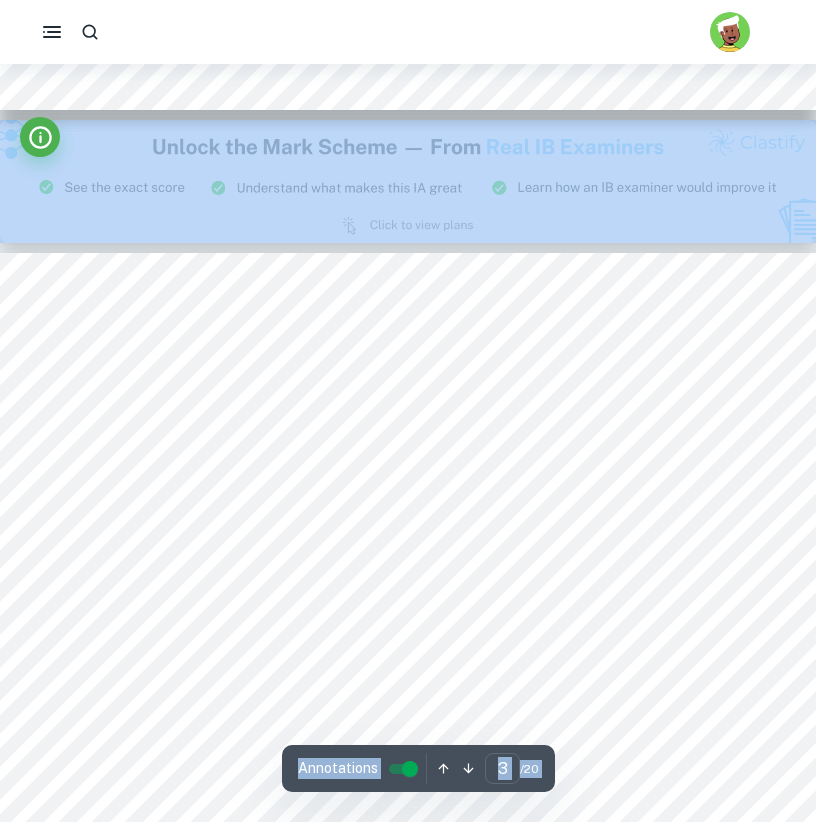 click on "Correct Criterion A :   The topic of the Internal assessment is stated clearly and explained in the introduction Comment:  The student clearly states their topic - 'Modelling the Volume of a Staunton Chess Piece (King) through Calculus'. The title explains the topic well and it is further explained in the introduction Correct Criterion A :   The topic of the Internal assessment is stated clearly and explained in the introduction Comment:  The student clearly states their topic - 'Modelling the Volume of a Staunton Chess Piece (King) through Calculus'. The title explains the topic well and it is further explained in the introduction Correct Criterion A :   The introduction includes a general description of the student's approach to the topic and what area of the math curriculum the exploration focuses on Comment:  The student clearly states their objectives for the investigation and how they plan on using integrals to achieve them Correct Criterion A :   Comment: Incorrect Criterion A :   Comment: Correct :" at bounding box center [408, 8643] 